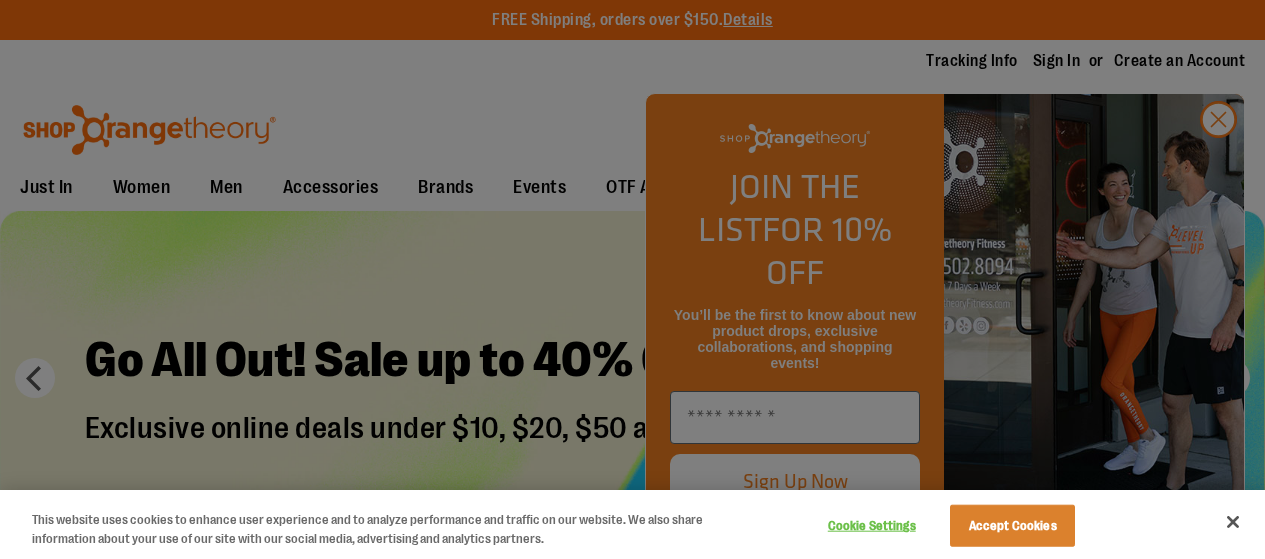 scroll, scrollTop: 0, scrollLeft: 0, axis: both 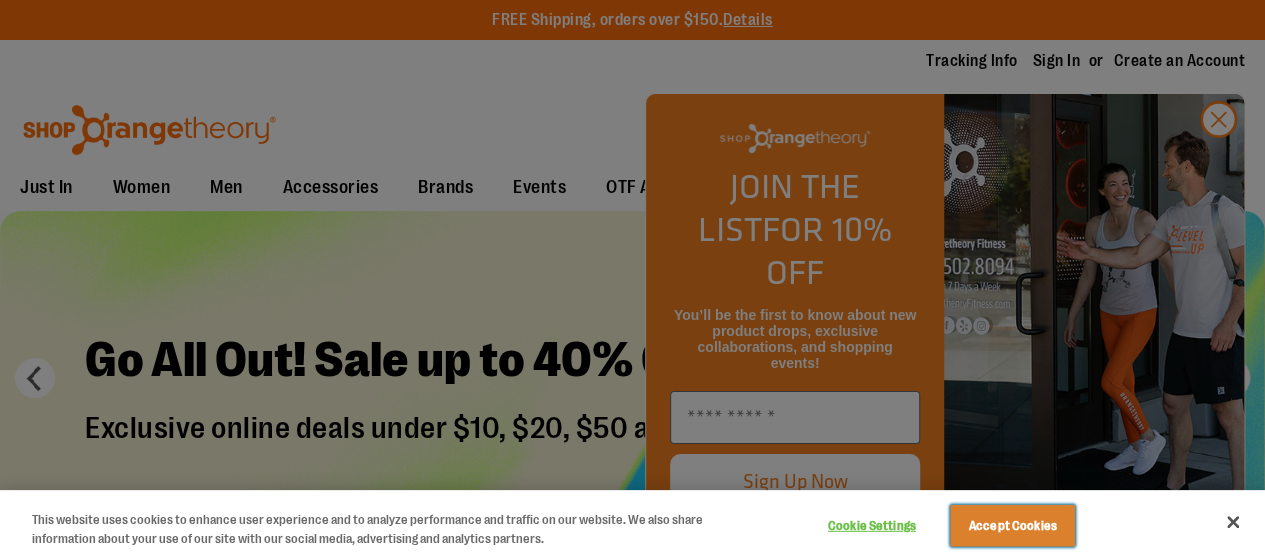 click on "Accept Cookies" at bounding box center [1012, 526] 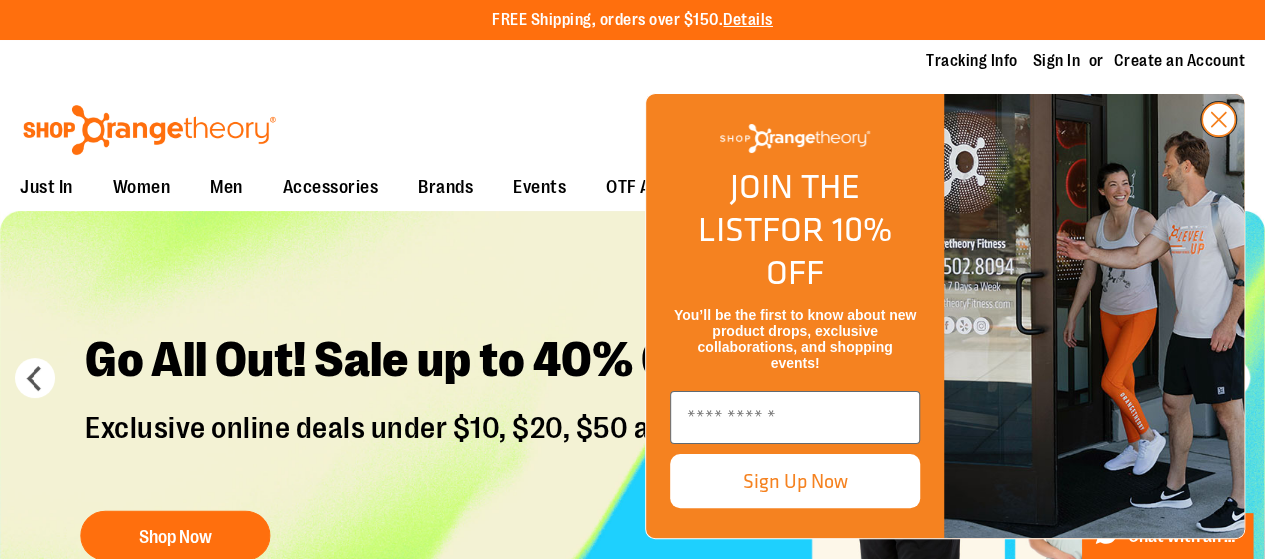 click 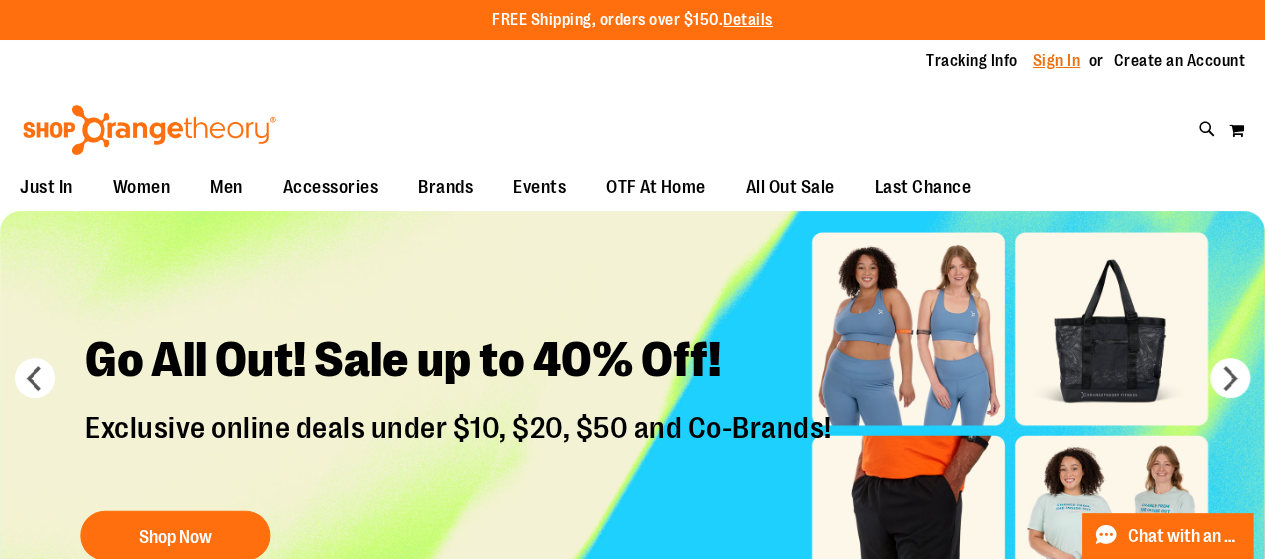 click on "Sign In" at bounding box center (1057, 61) 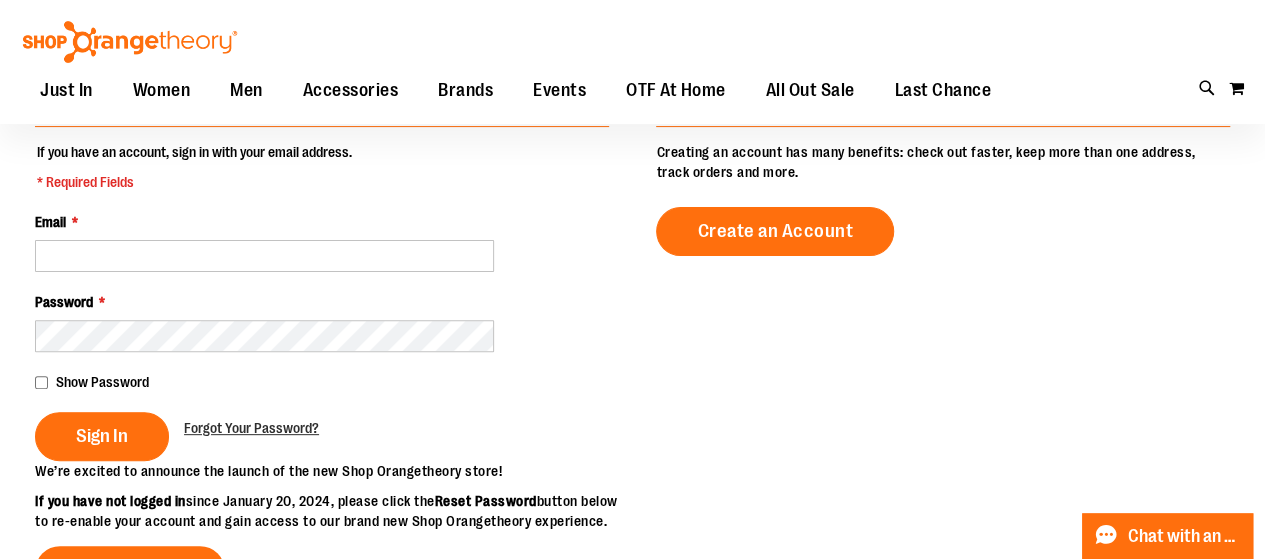 scroll, scrollTop: 200, scrollLeft: 0, axis: vertical 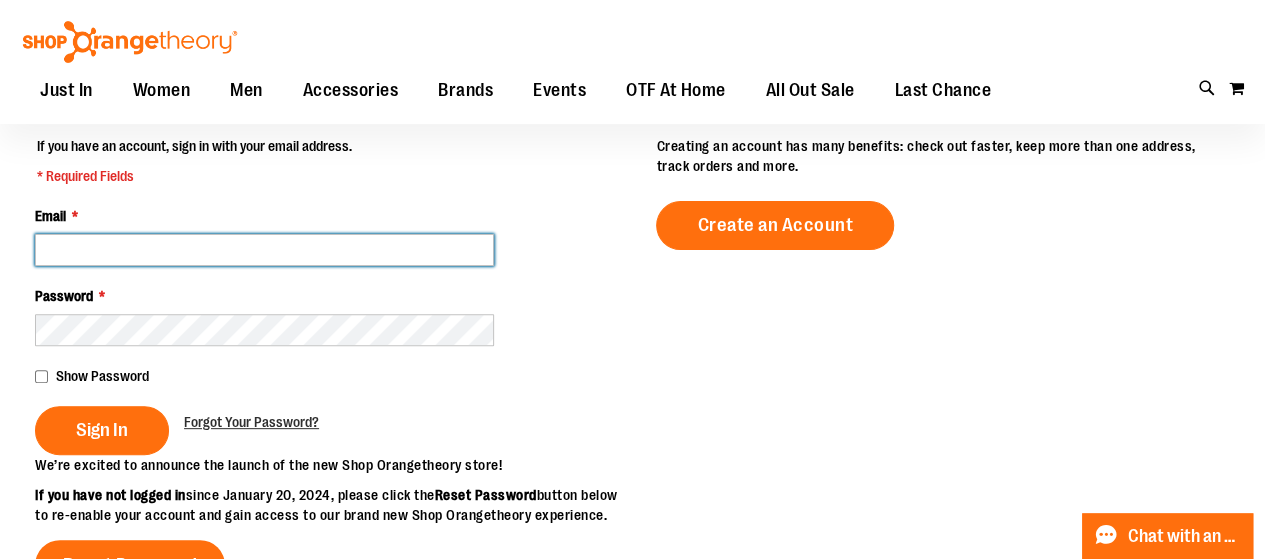 click on "Email *" at bounding box center (264, 250) 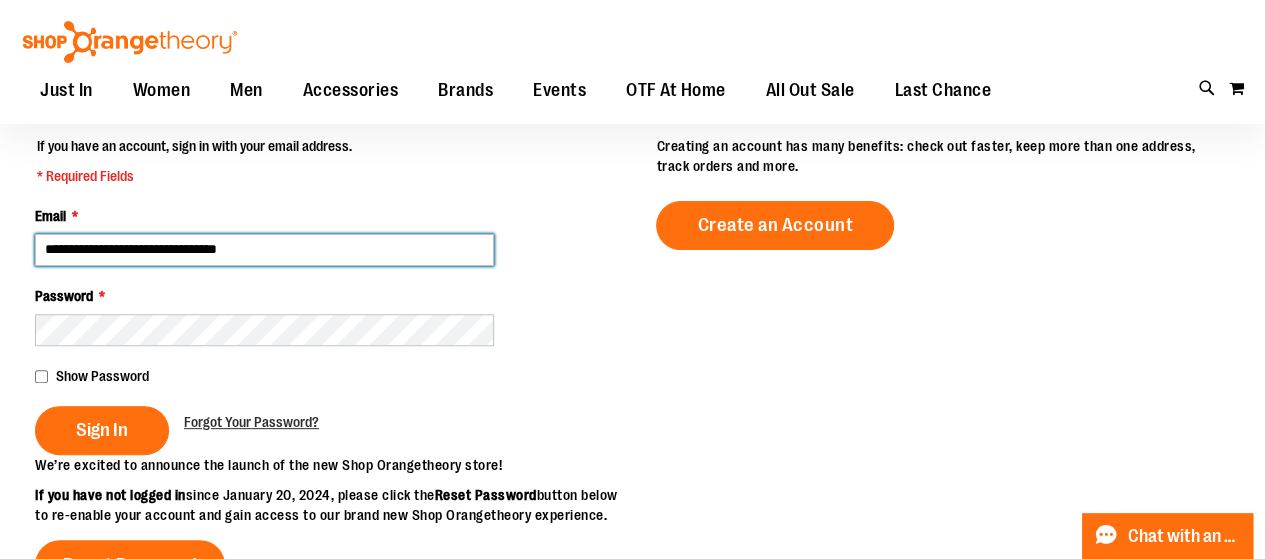 type on "**********" 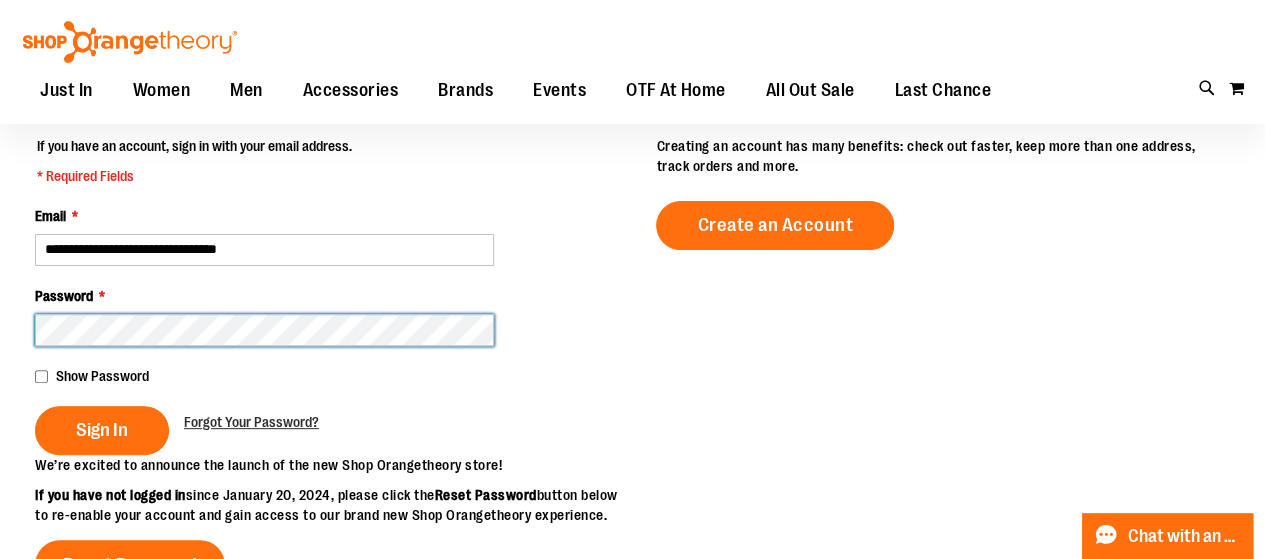 click on "Sign In" at bounding box center [102, 430] 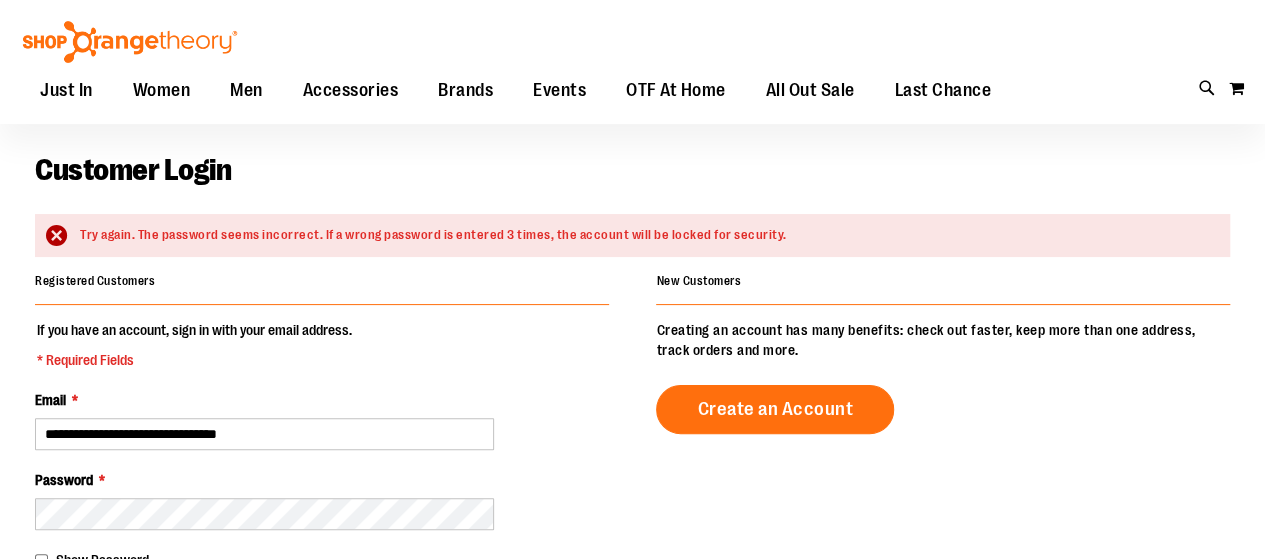 scroll, scrollTop: 100, scrollLeft: 0, axis: vertical 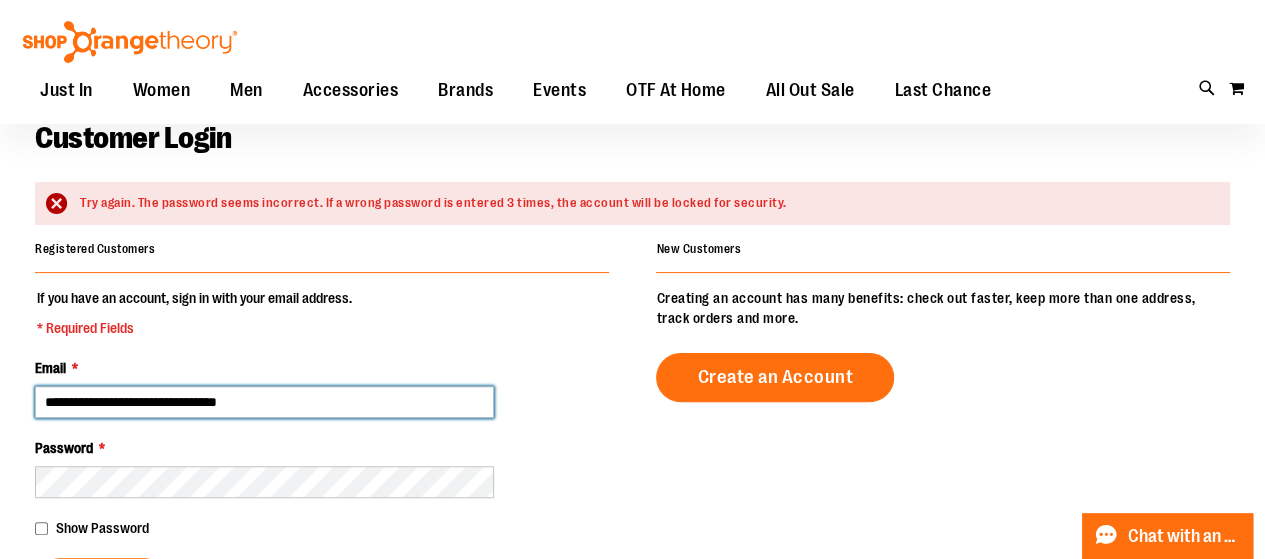 click on "**********" at bounding box center (264, 402) 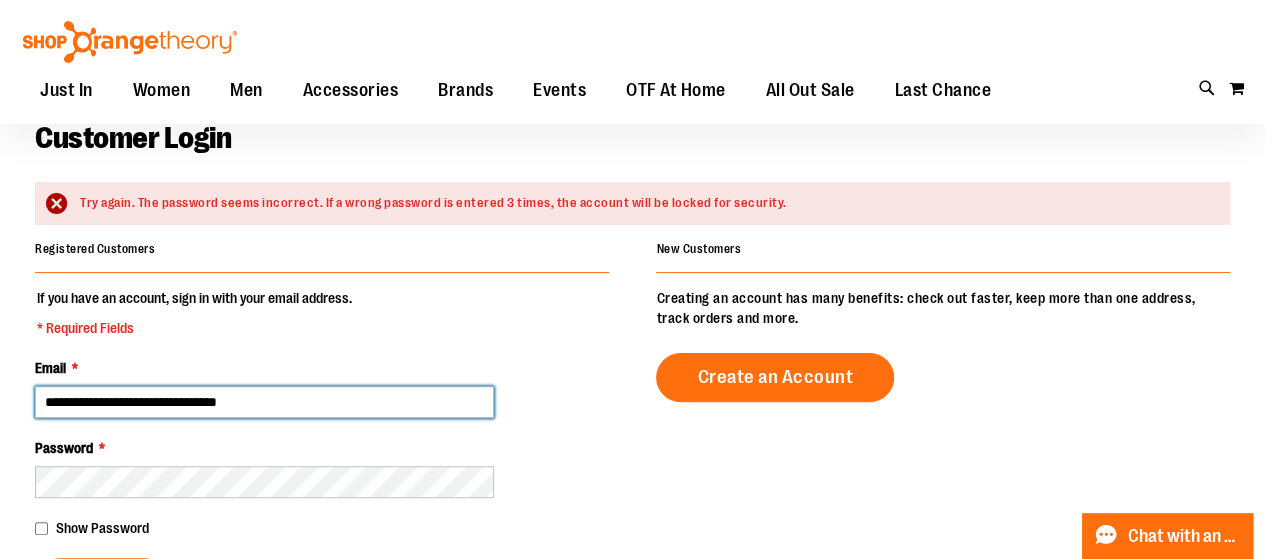 type on "**********" 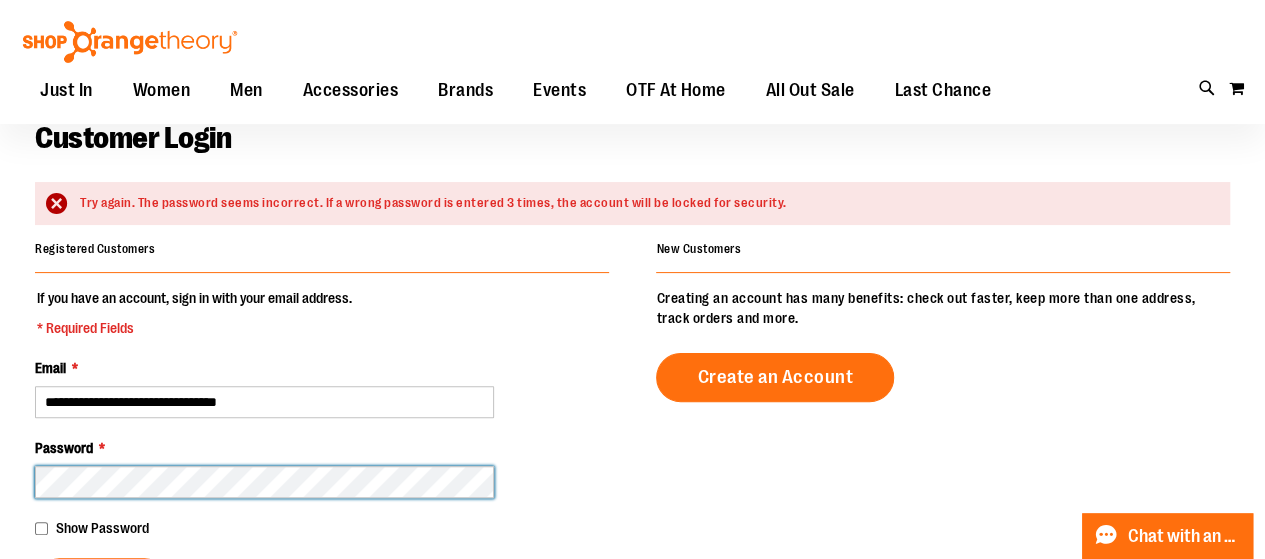click on "Sign In" at bounding box center (102, 582) 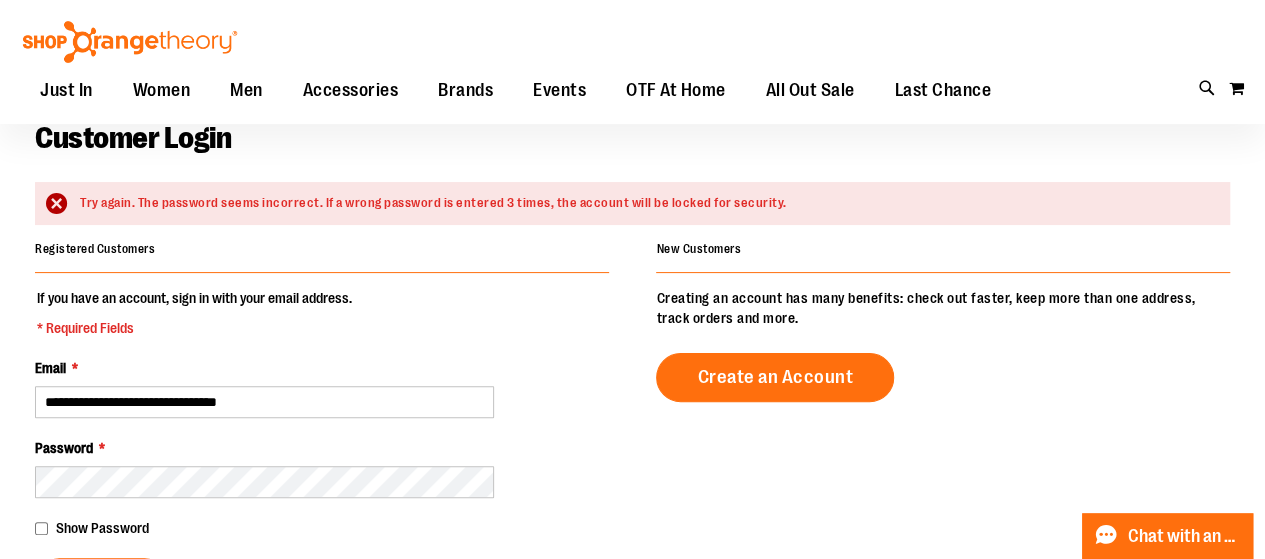 scroll, scrollTop: 200, scrollLeft: 0, axis: vertical 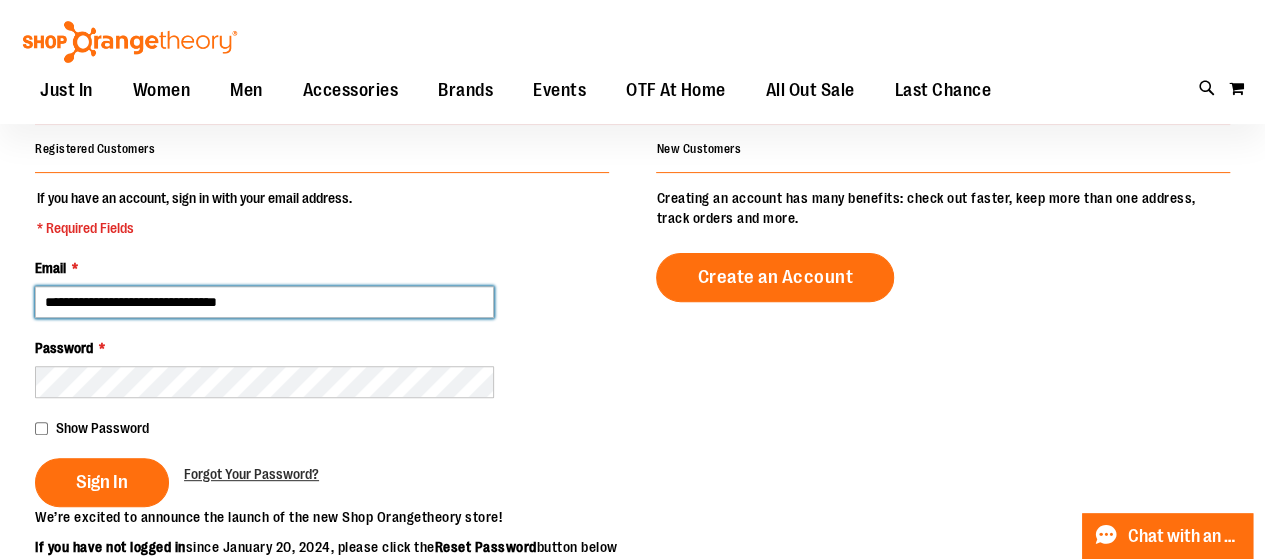 click on "**********" at bounding box center (264, 302) 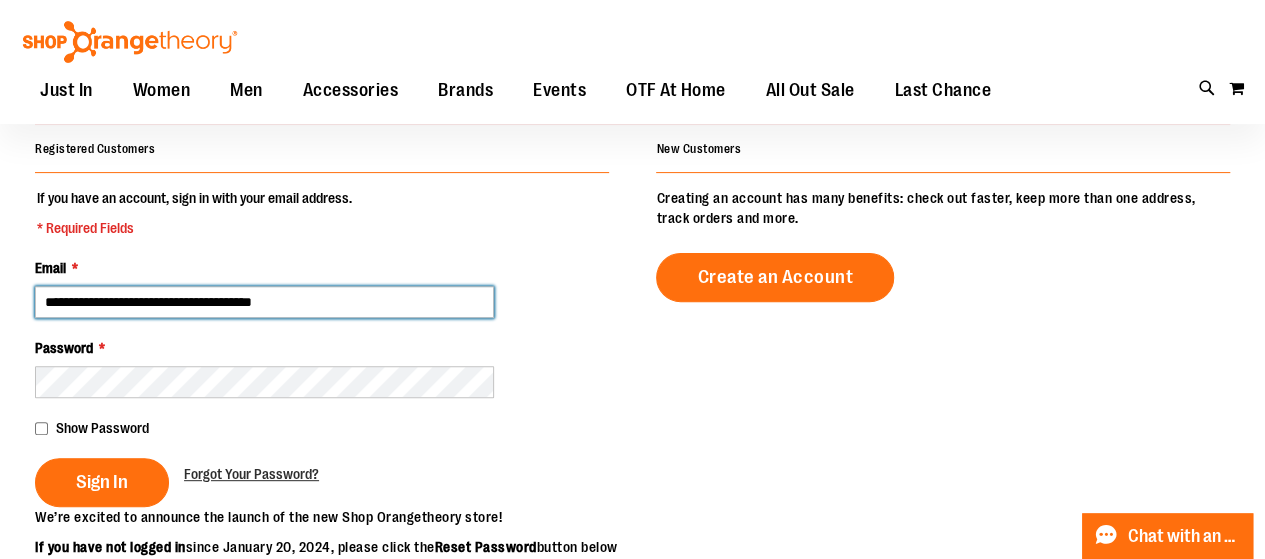 type on "**********" 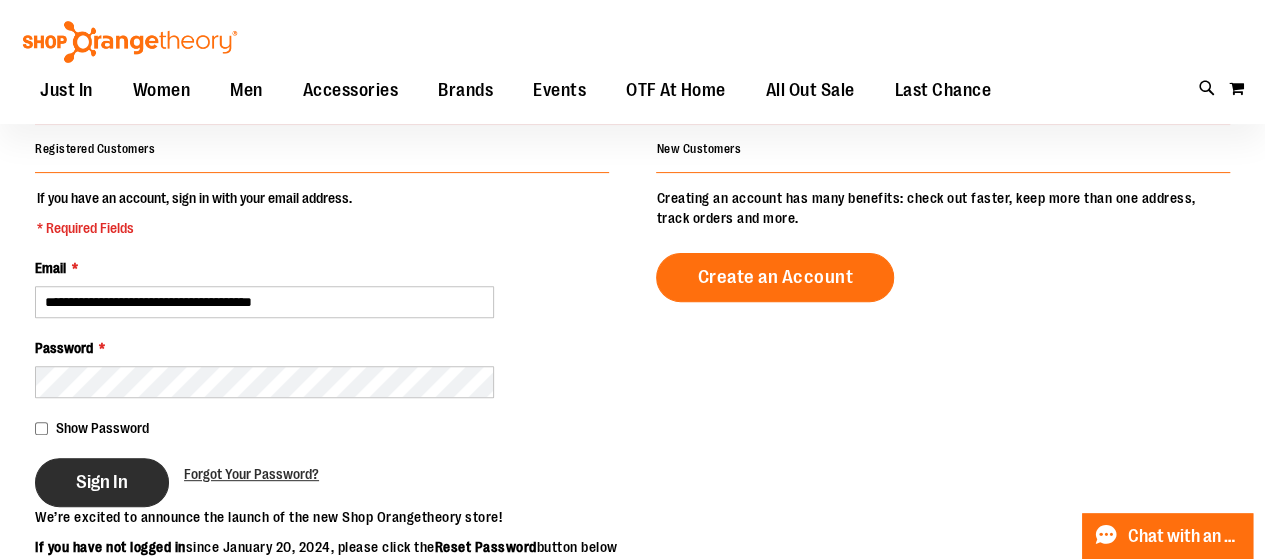 click on "Sign In" at bounding box center [102, 482] 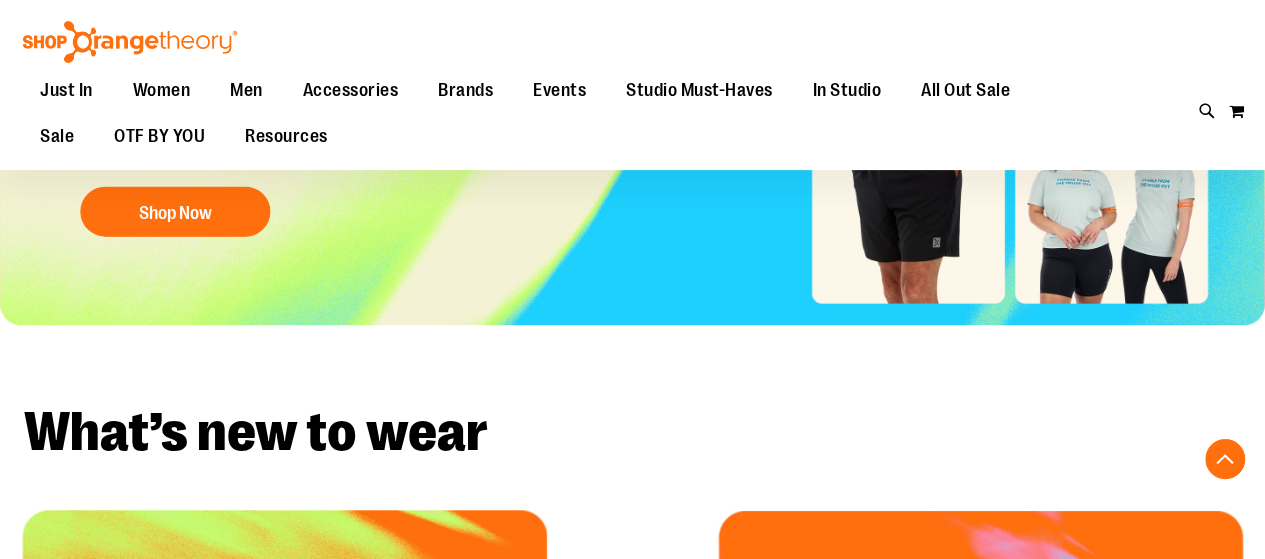 scroll, scrollTop: 399, scrollLeft: 0, axis: vertical 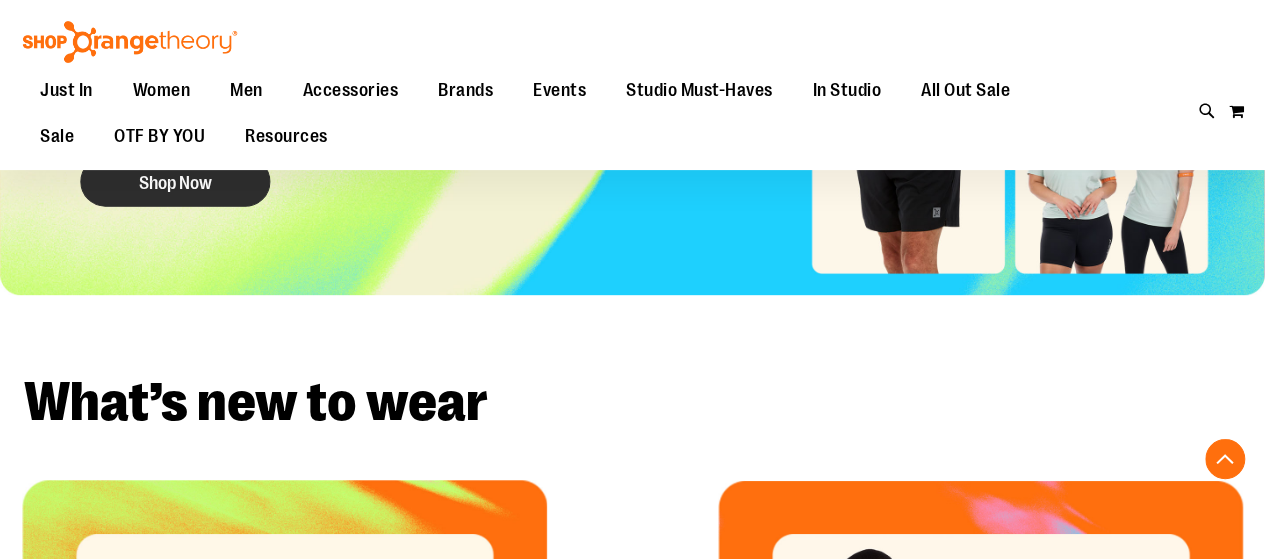 click on "Shop Now" at bounding box center (175, 181) 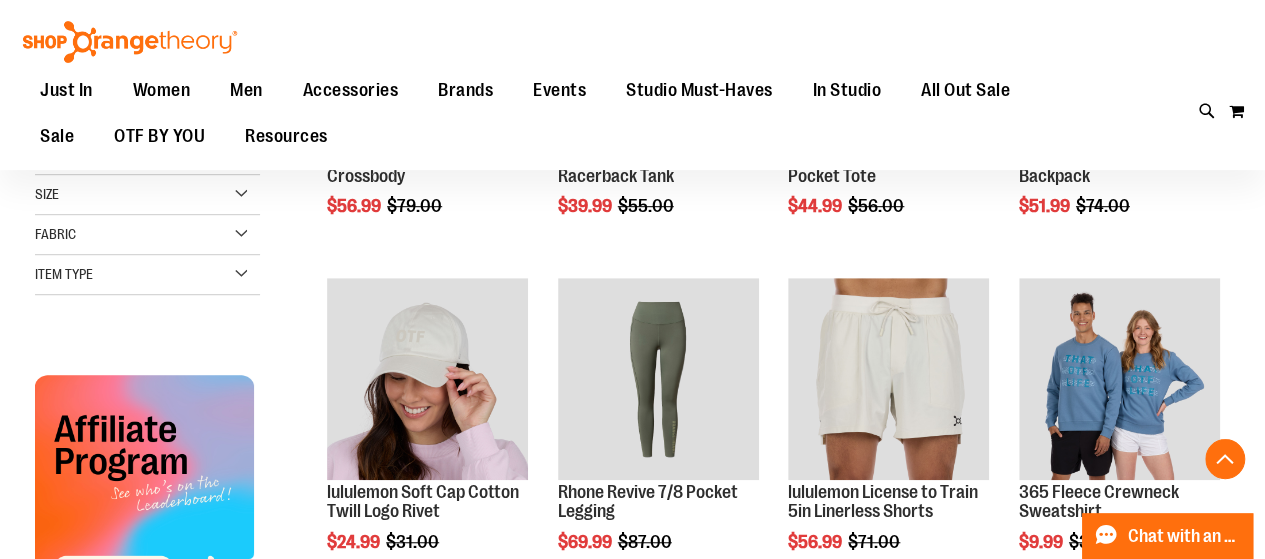 scroll, scrollTop: 599, scrollLeft: 0, axis: vertical 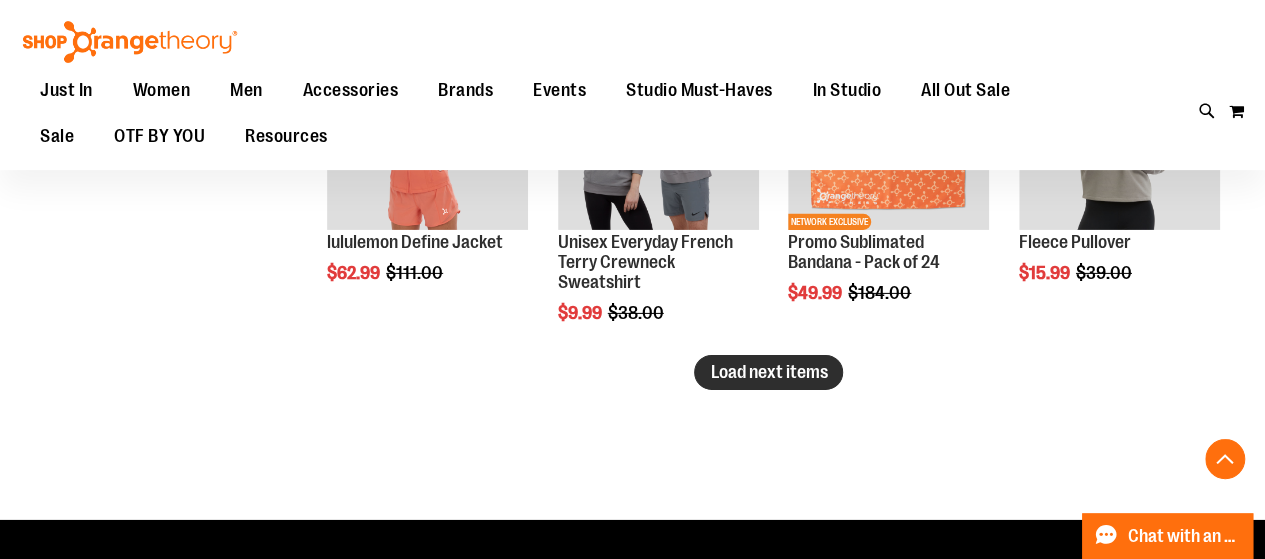 type on "**********" 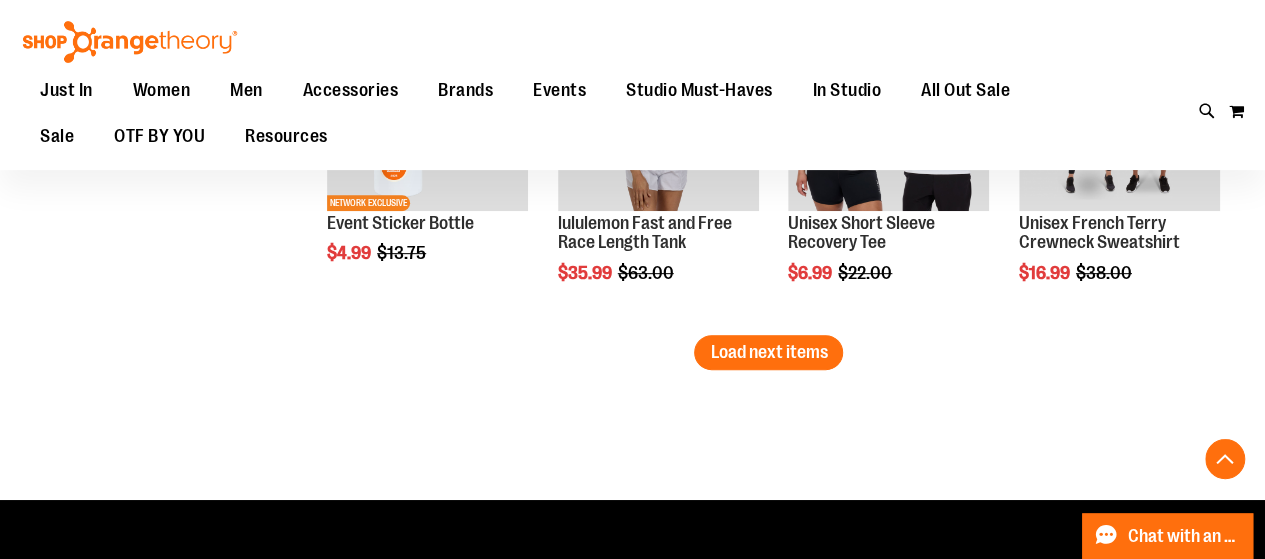 scroll, scrollTop: 4199, scrollLeft: 0, axis: vertical 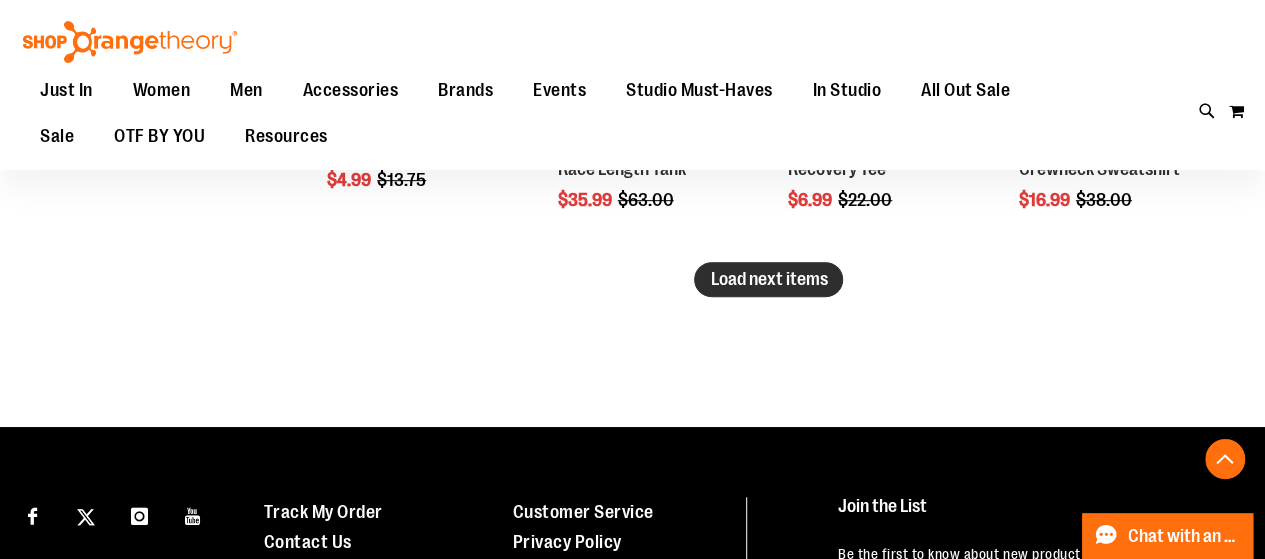click on "Load next items" at bounding box center [768, 279] 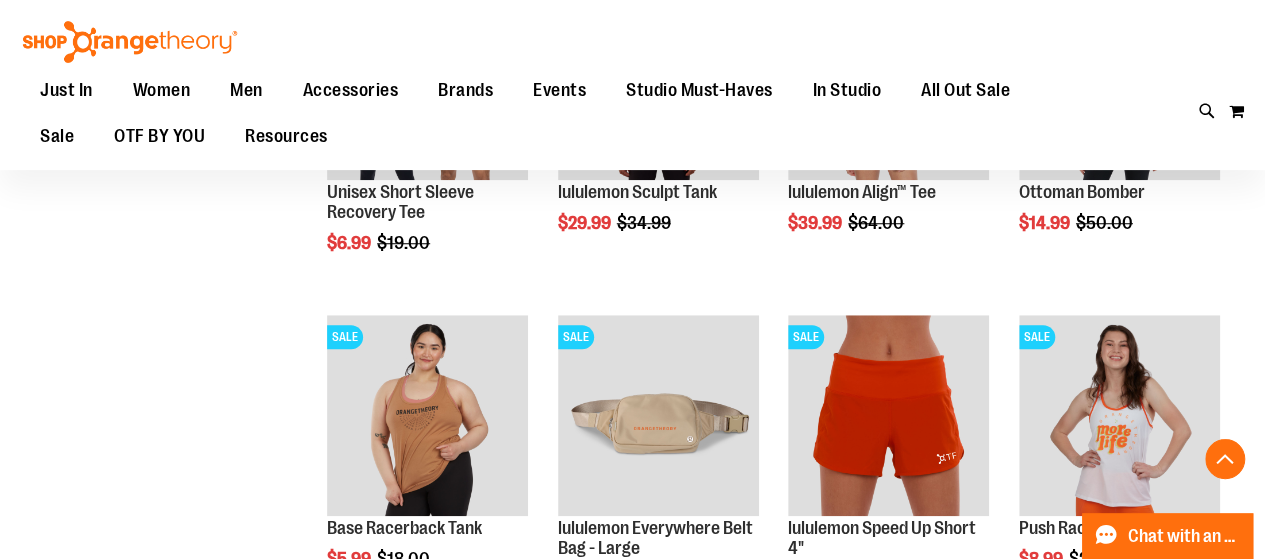 scroll, scrollTop: 4199, scrollLeft: 0, axis: vertical 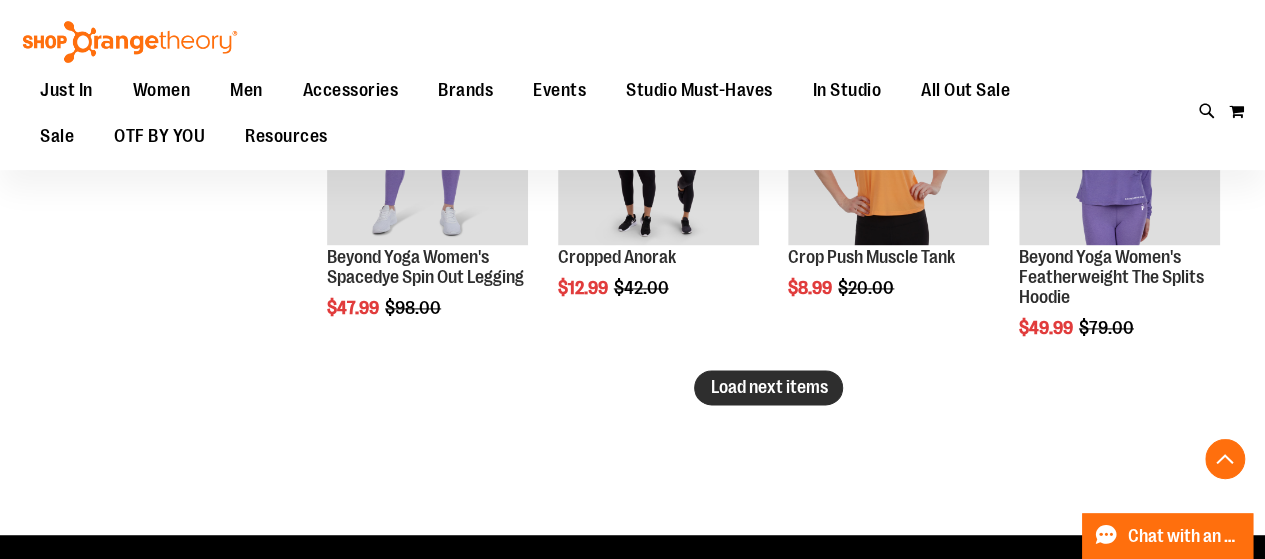 click on "Load next items" at bounding box center (768, 387) 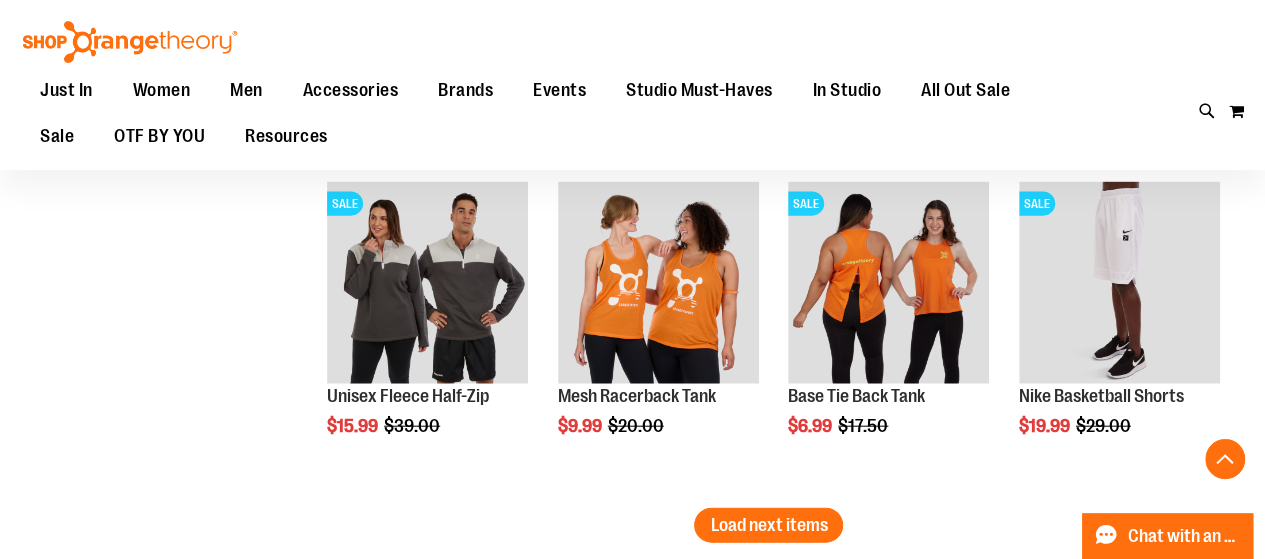 scroll, scrollTop: 5999, scrollLeft: 0, axis: vertical 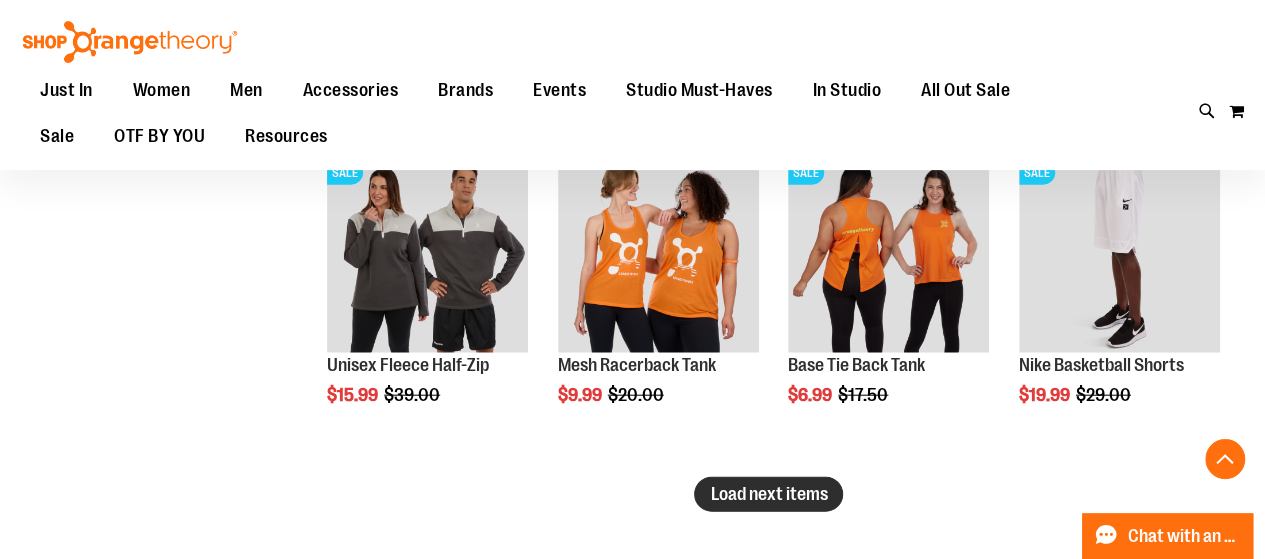 click on "Load next items" at bounding box center (768, 494) 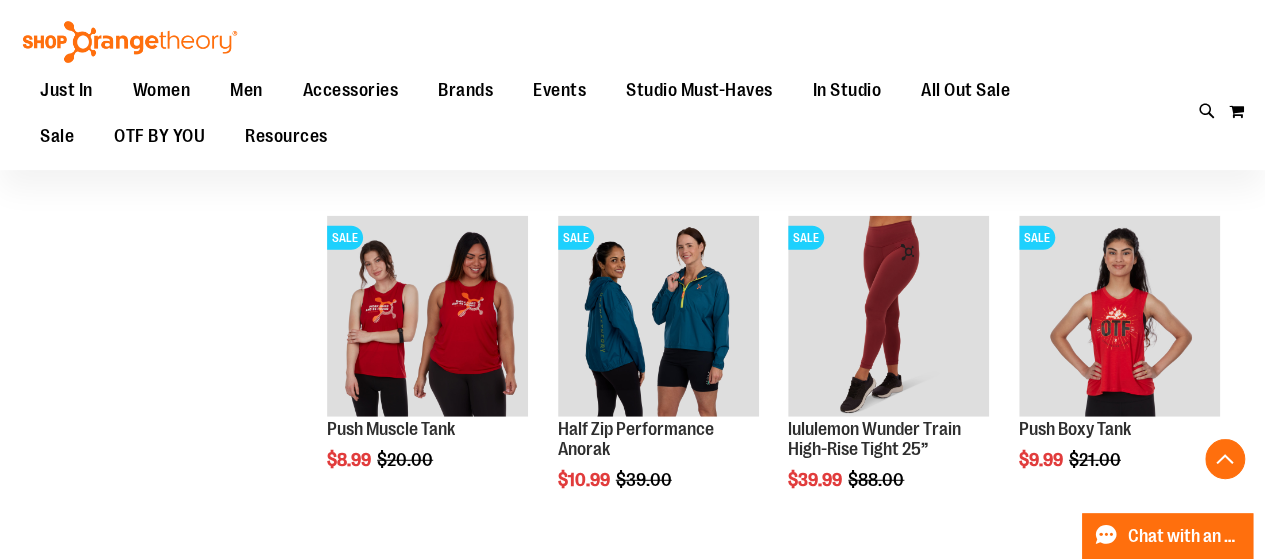scroll, scrollTop: 6299, scrollLeft: 0, axis: vertical 